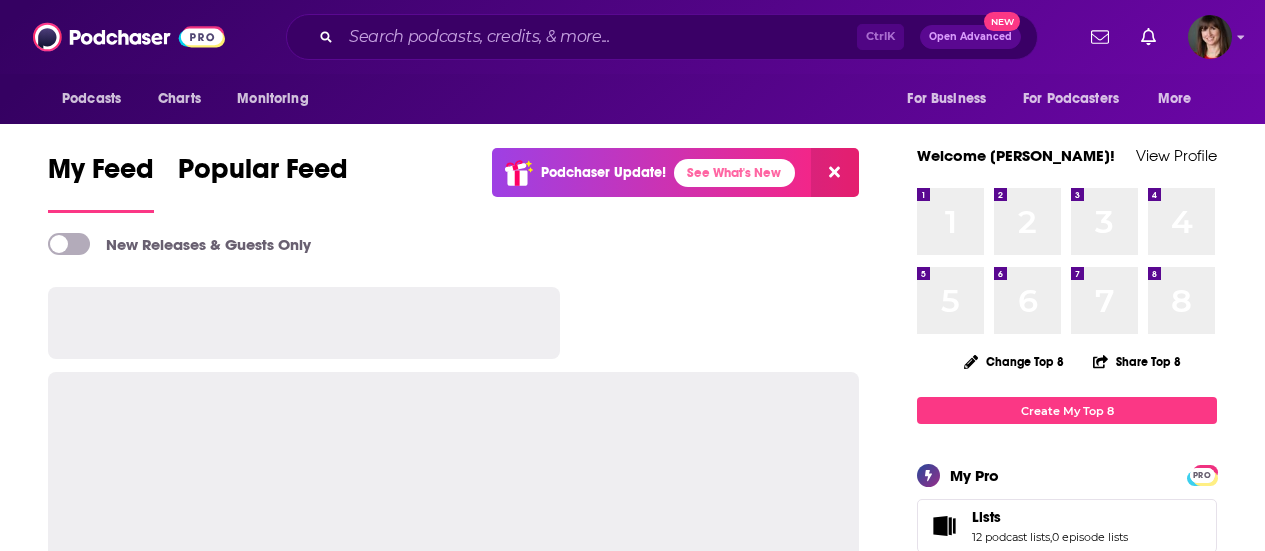 scroll, scrollTop: 0, scrollLeft: 0, axis: both 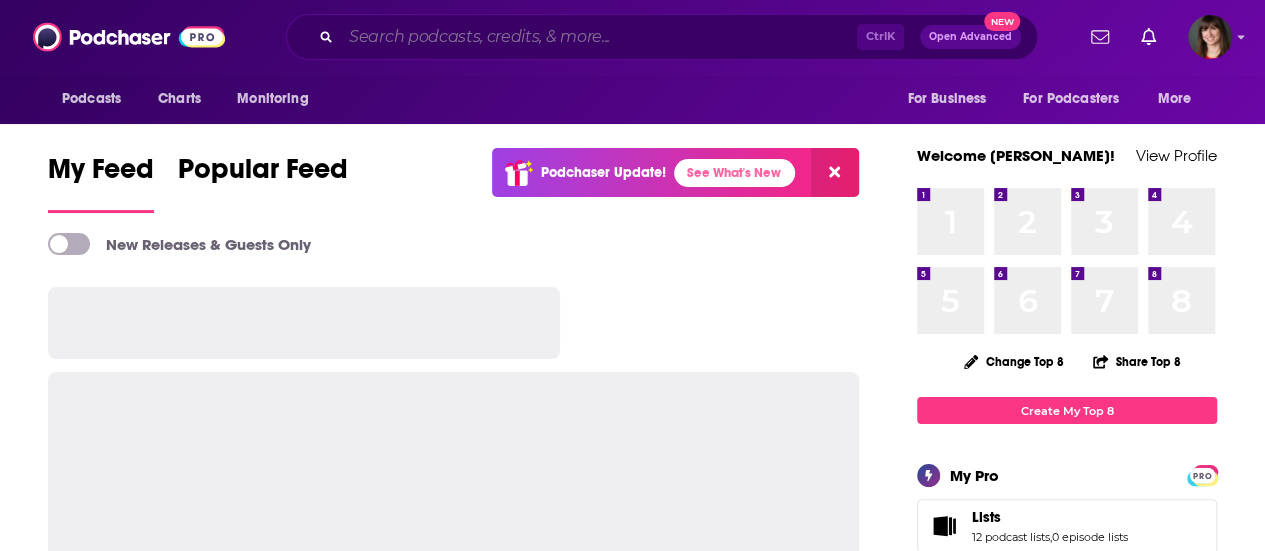 click at bounding box center [599, 37] 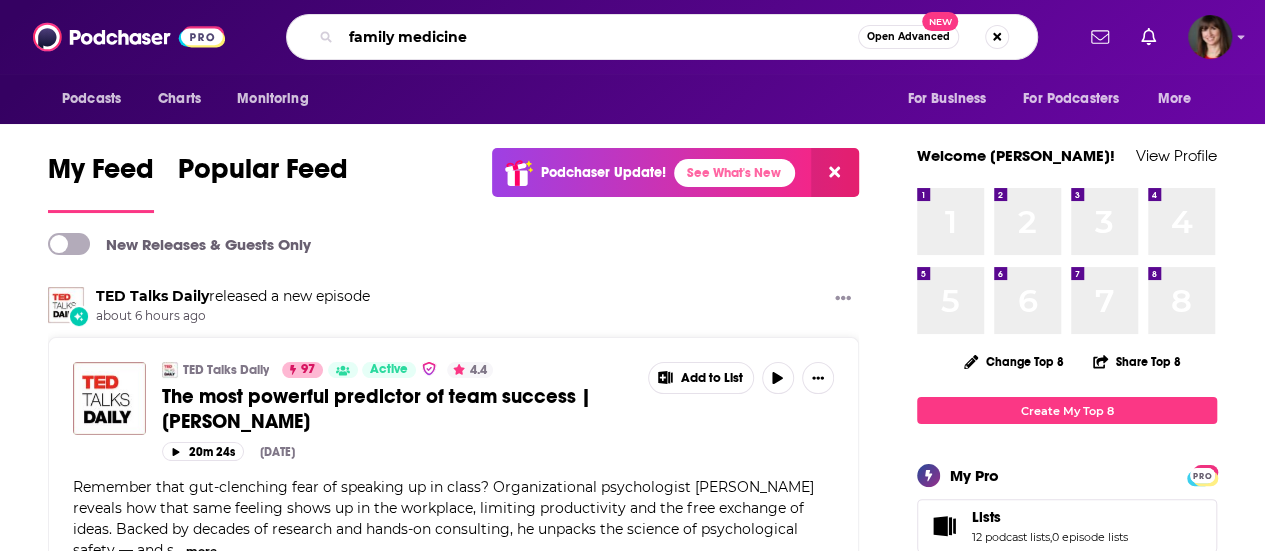 type on "family medicine" 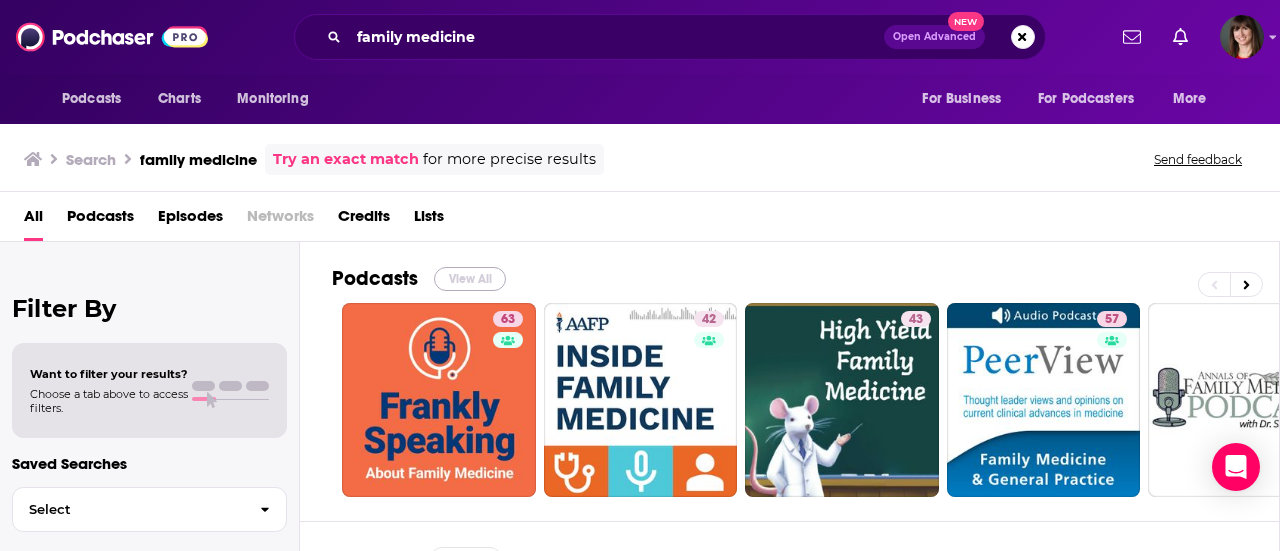 click on "View All" at bounding box center [470, 279] 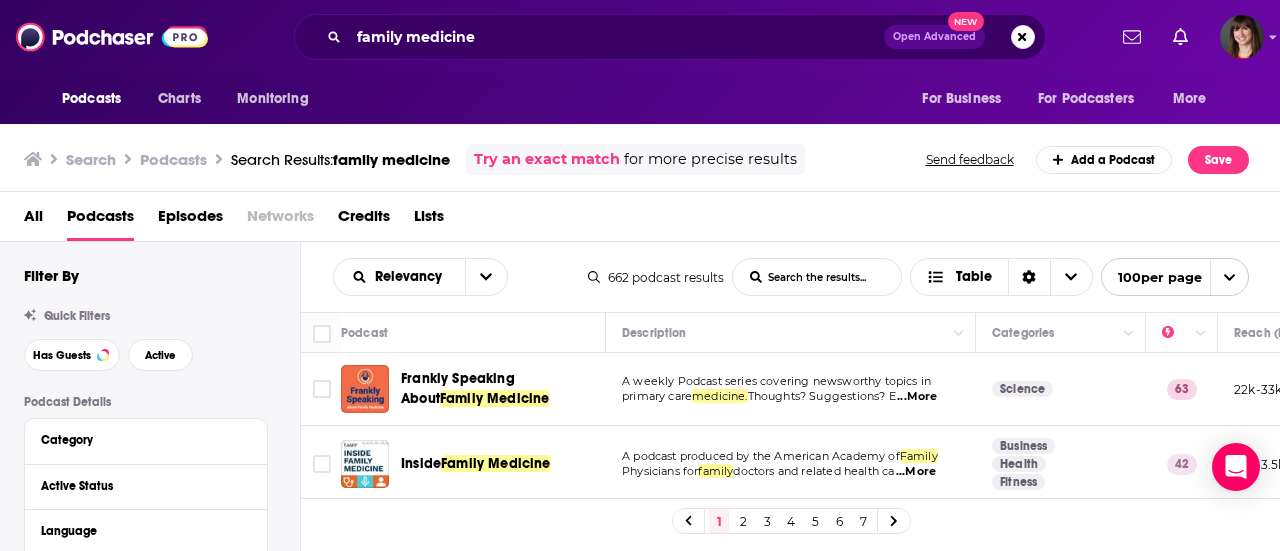 click on "...More" at bounding box center (917, 397) 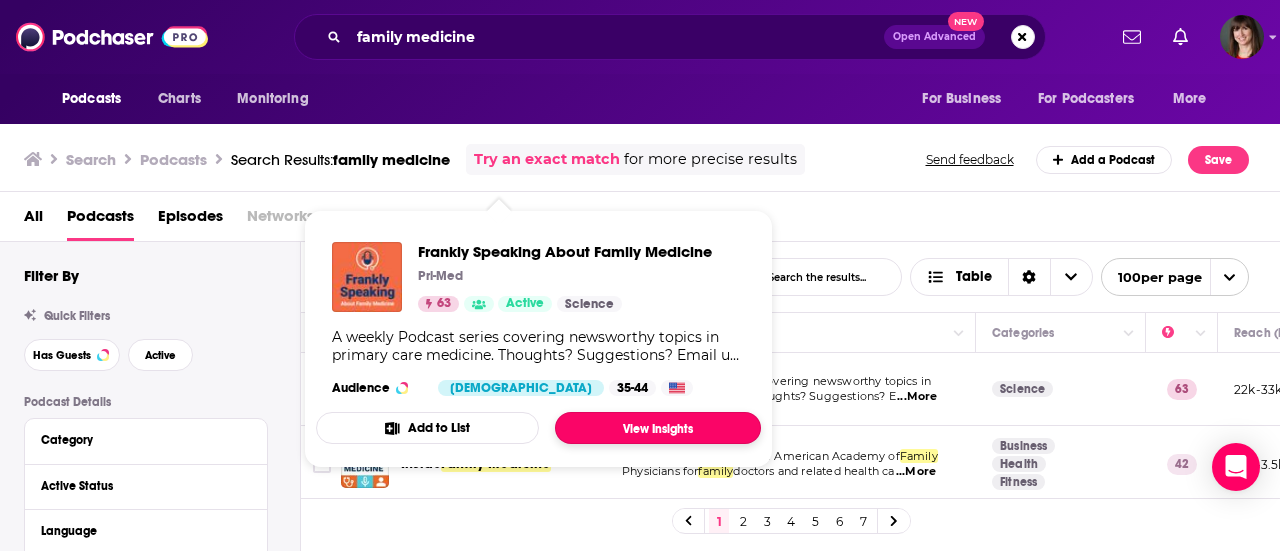click on "View Insights" at bounding box center (658, 428) 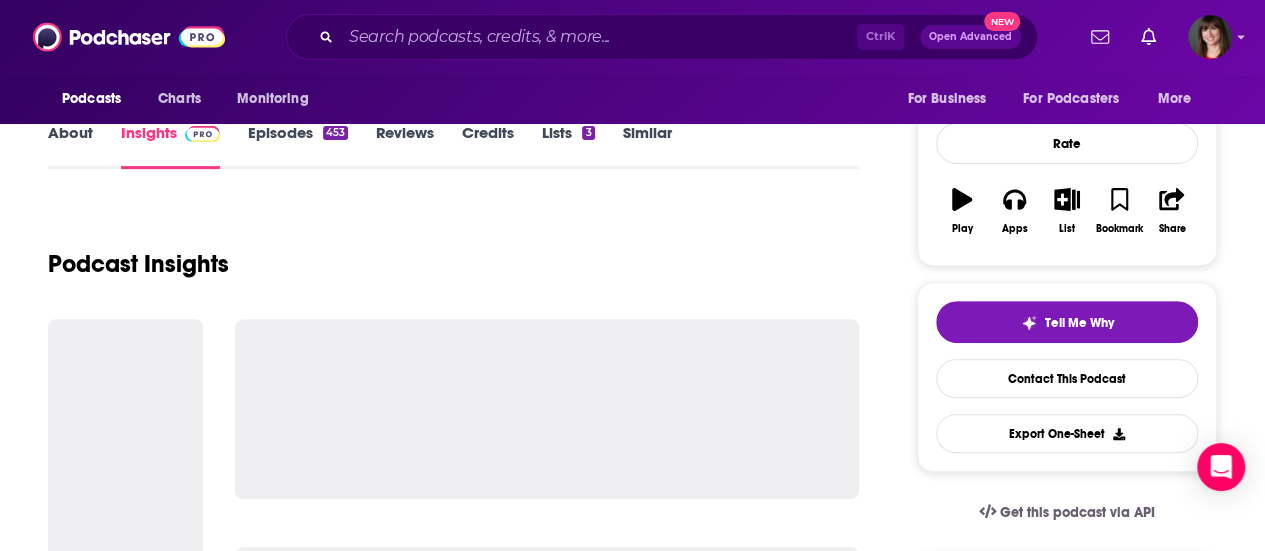 scroll, scrollTop: 303, scrollLeft: 0, axis: vertical 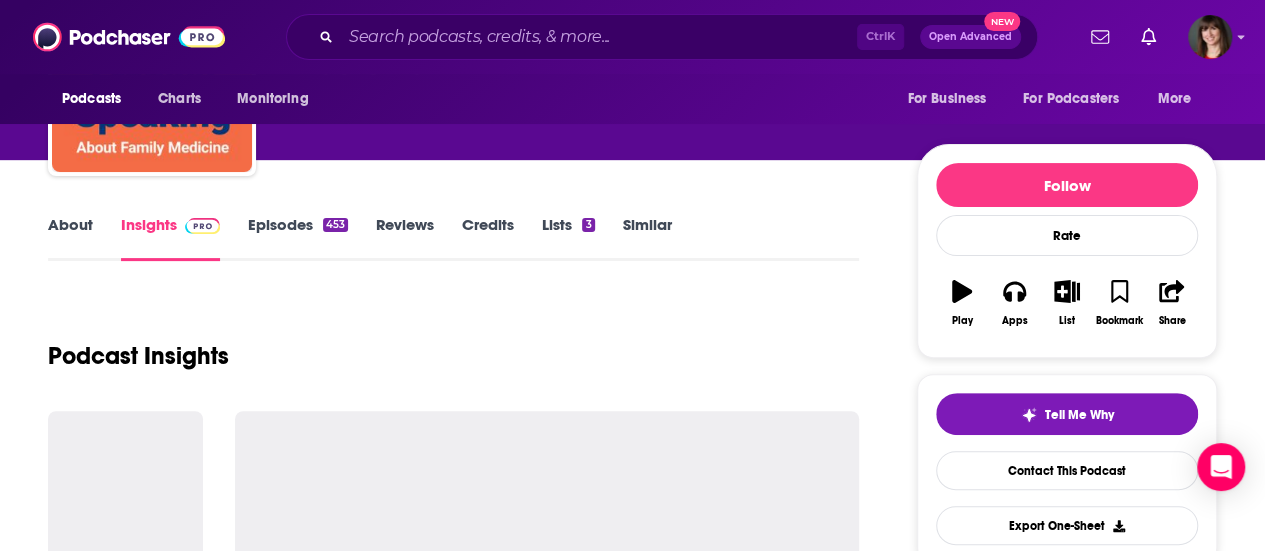 click on "About" at bounding box center (70, 238) 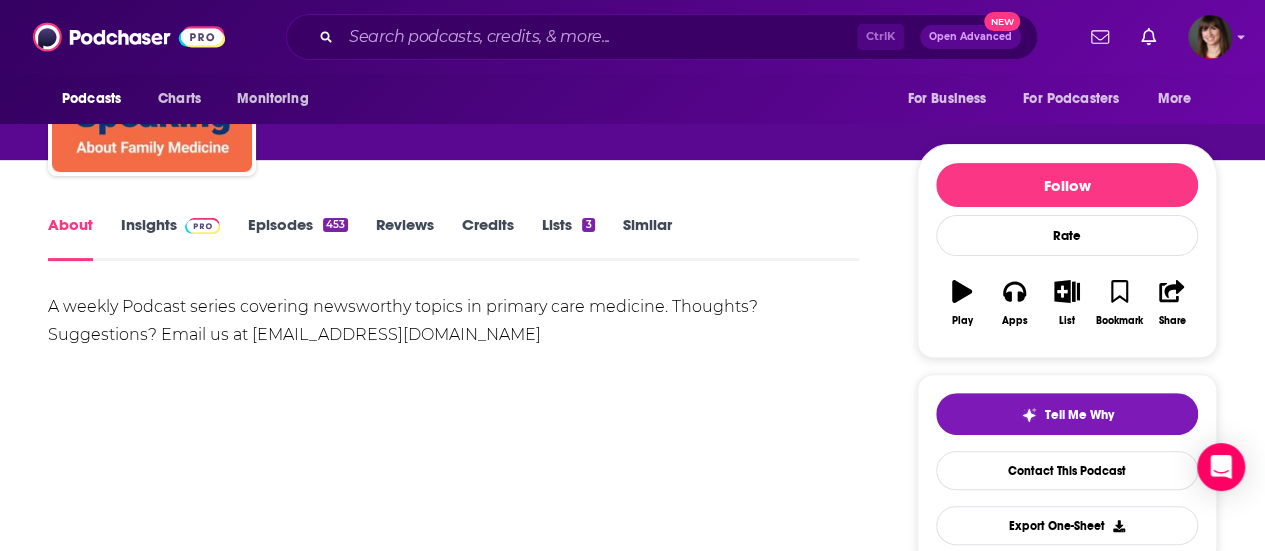 scroll, scrollTop: 0, scrollLeft: 0, axis: both 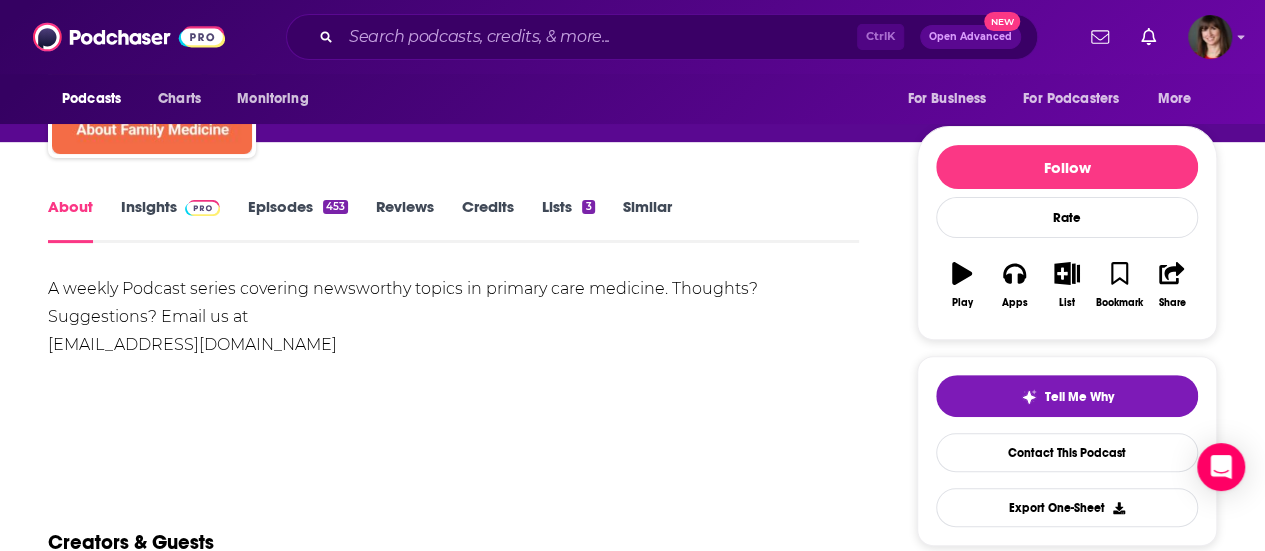 click on "Insights" at bounding box center [170, 220] 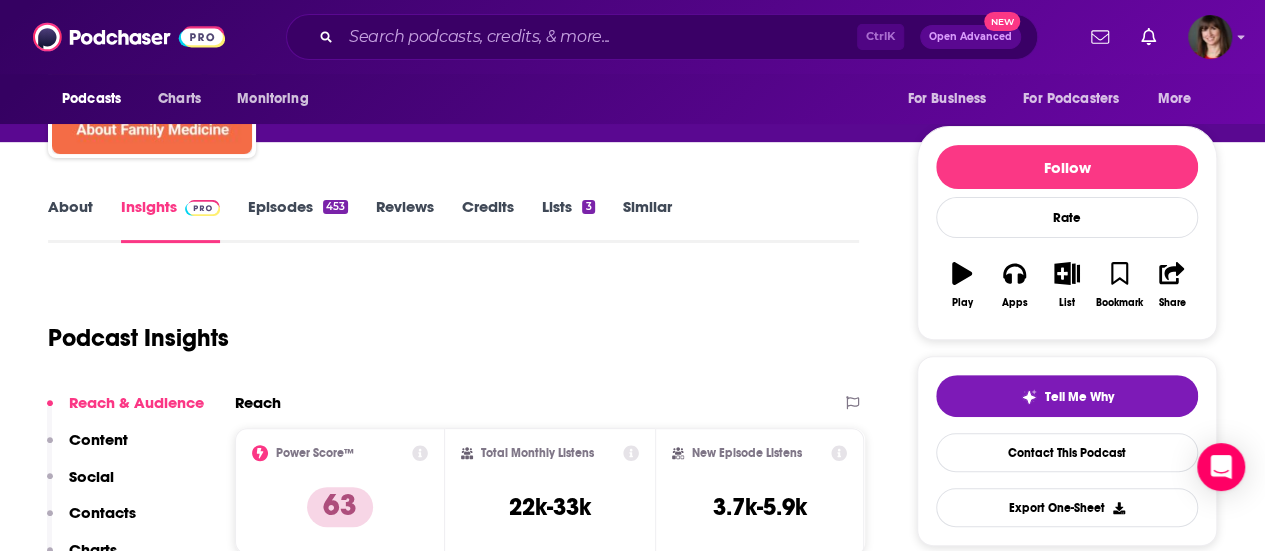 scroll, scrollTop: 0, scrollLeft: 0, axis: both 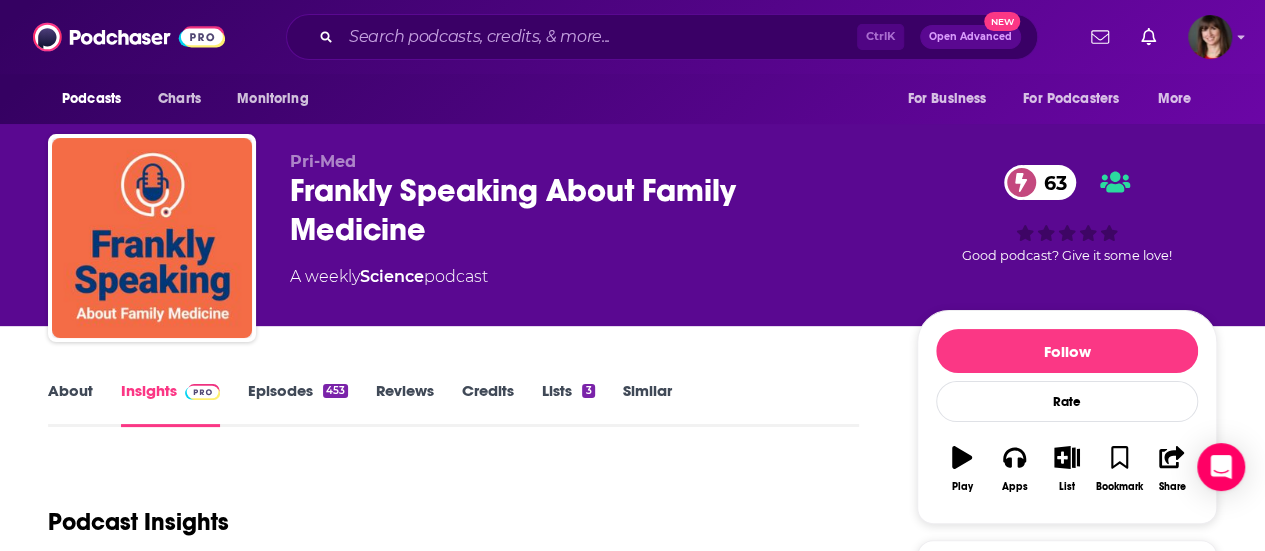 click on "Episodes 453" at bounding box center (298, 404) 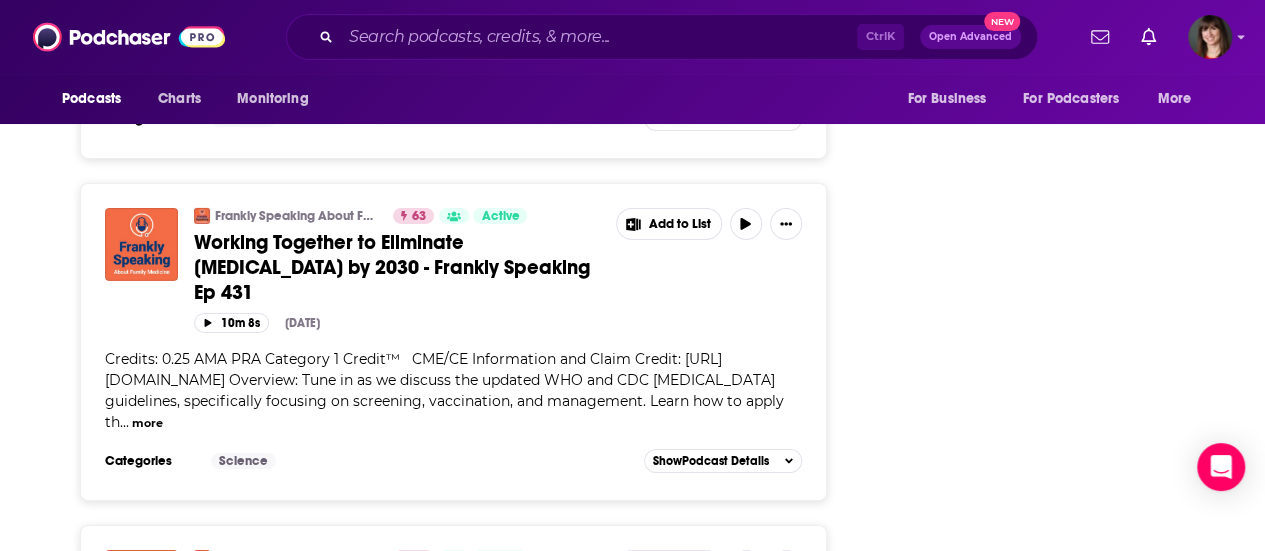 scroll, scrollTop: 3280, scrollLeft: 0, axis: vertical 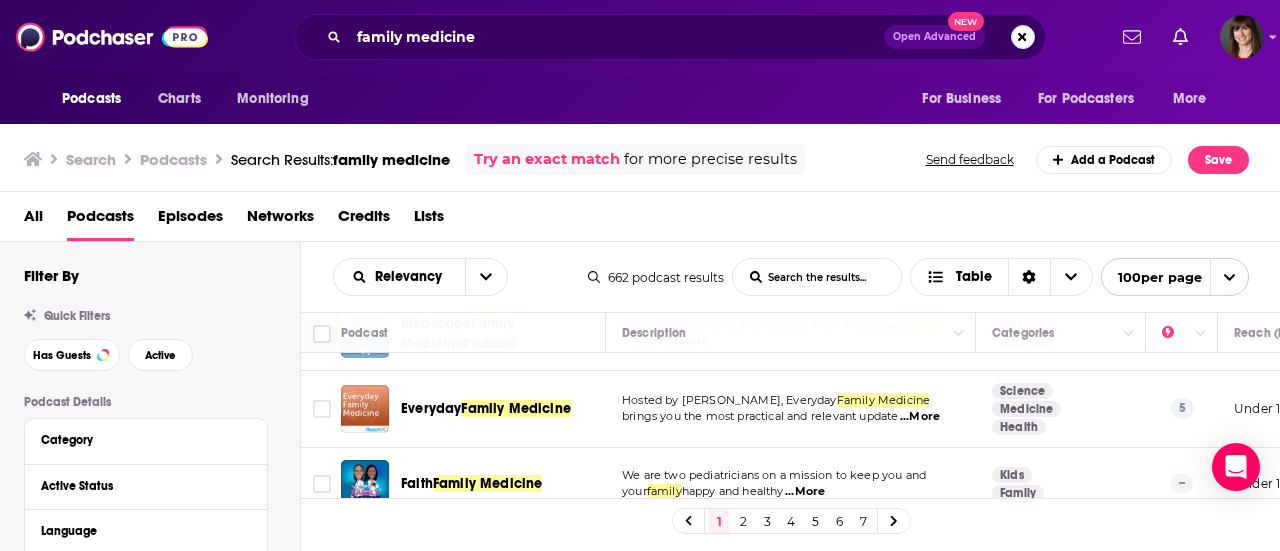 click on "...More" at bounding box center (920, 417) 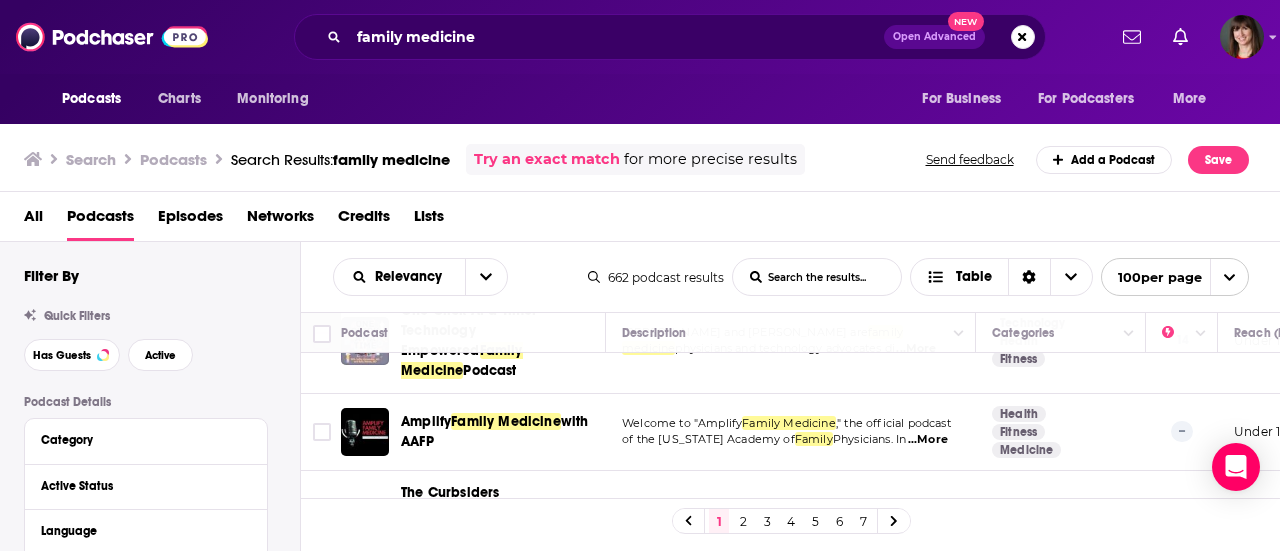 scroll, scrollTop: 1080, scrollLeft: 0, axis: vertical 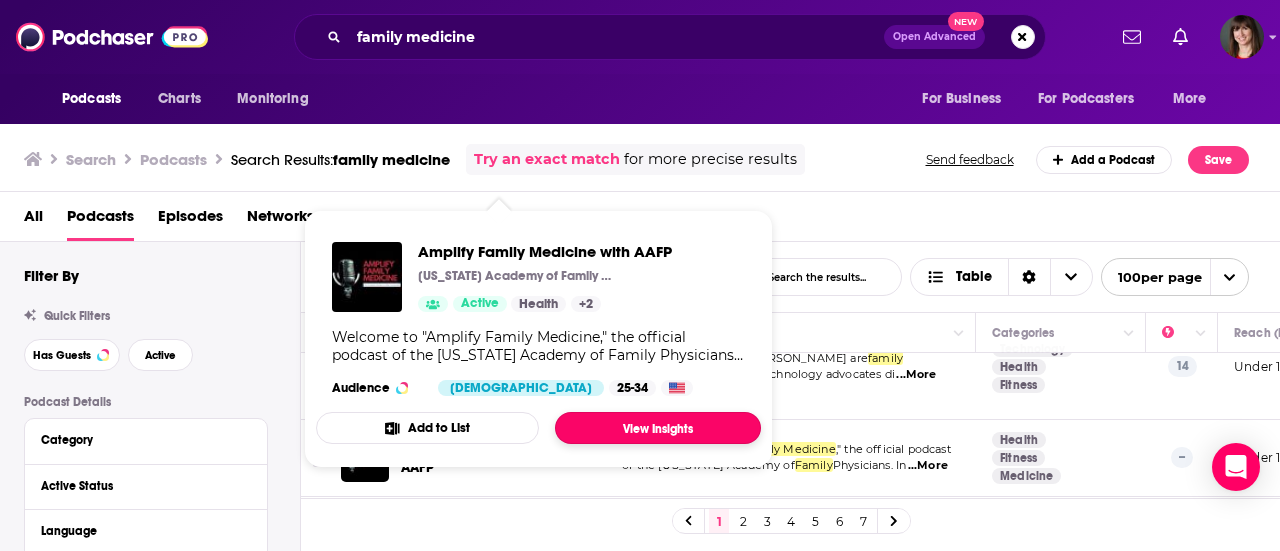 click on "View Insights" at bounding box center (658, 428) 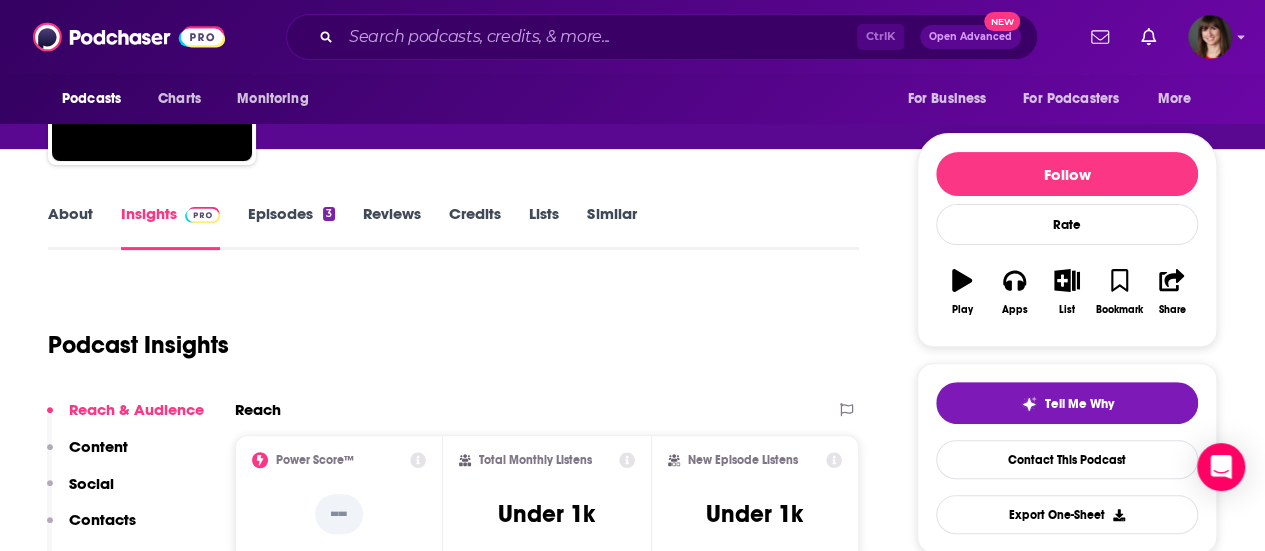 scroll, scrollTop: 160, scrollLeft: 0, axis: vertical 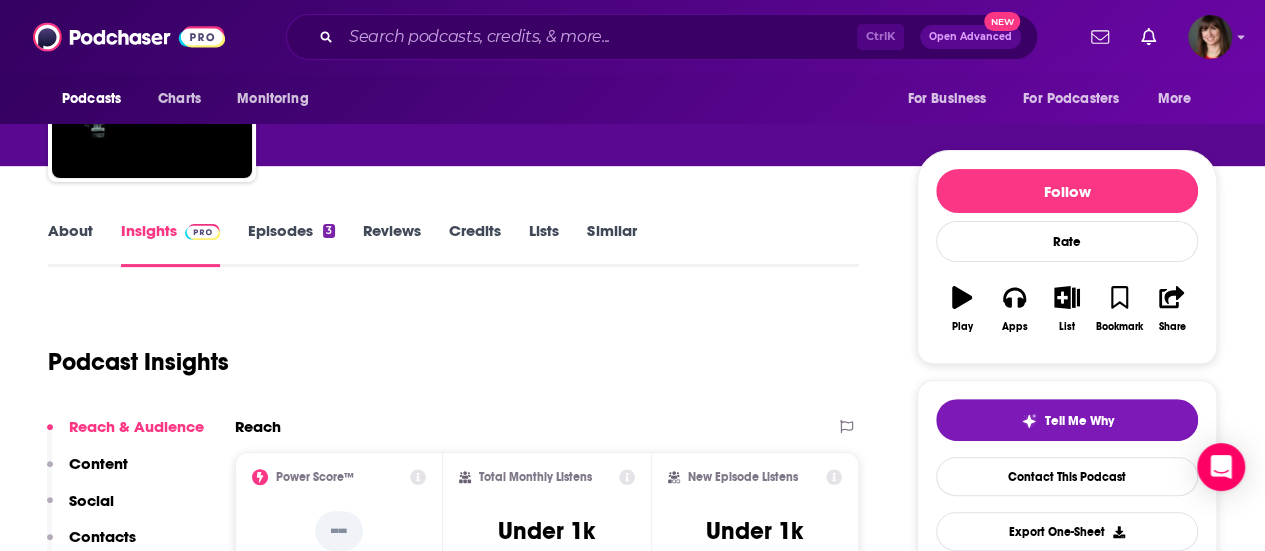 click on "Episodes 3" at bounding box center (291, 244) 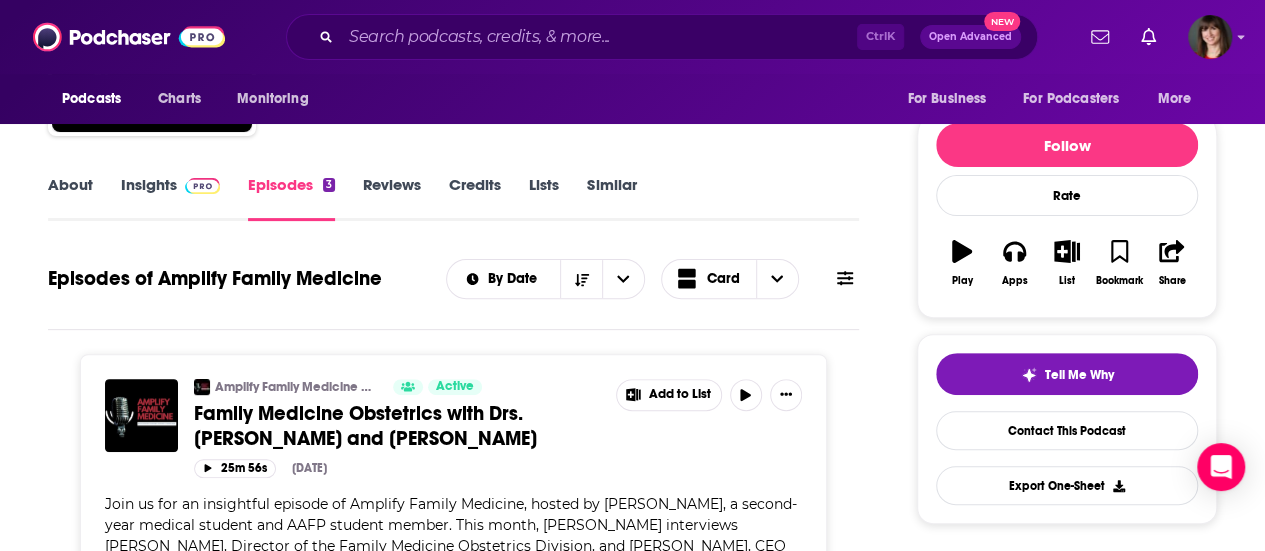 scroll, scrollTop: 210, scrollLeft: 0, axis: vertical 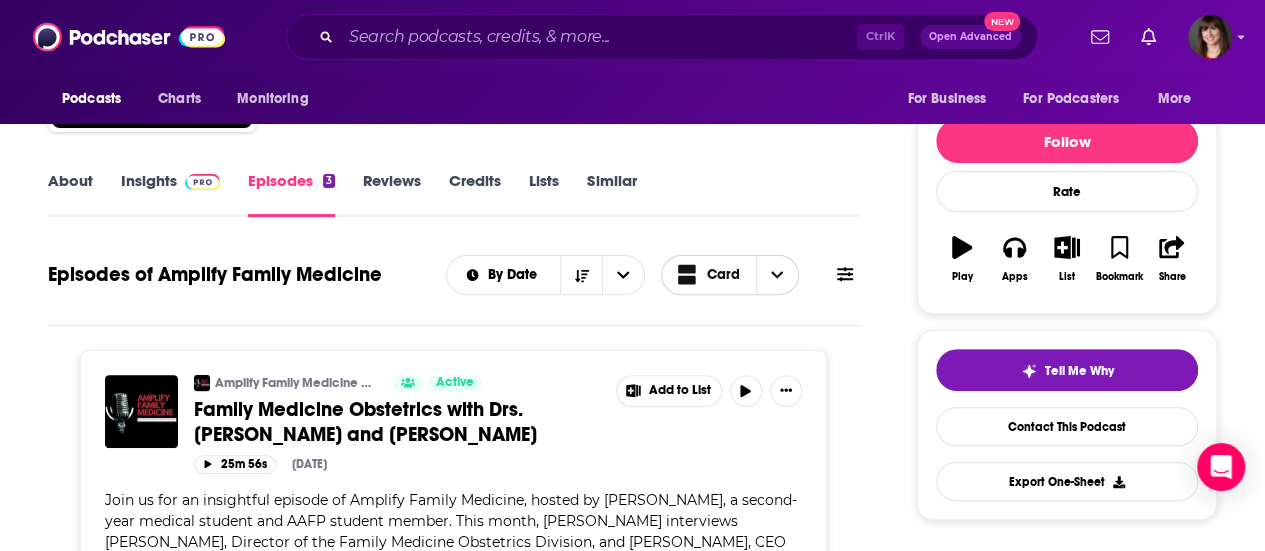 click 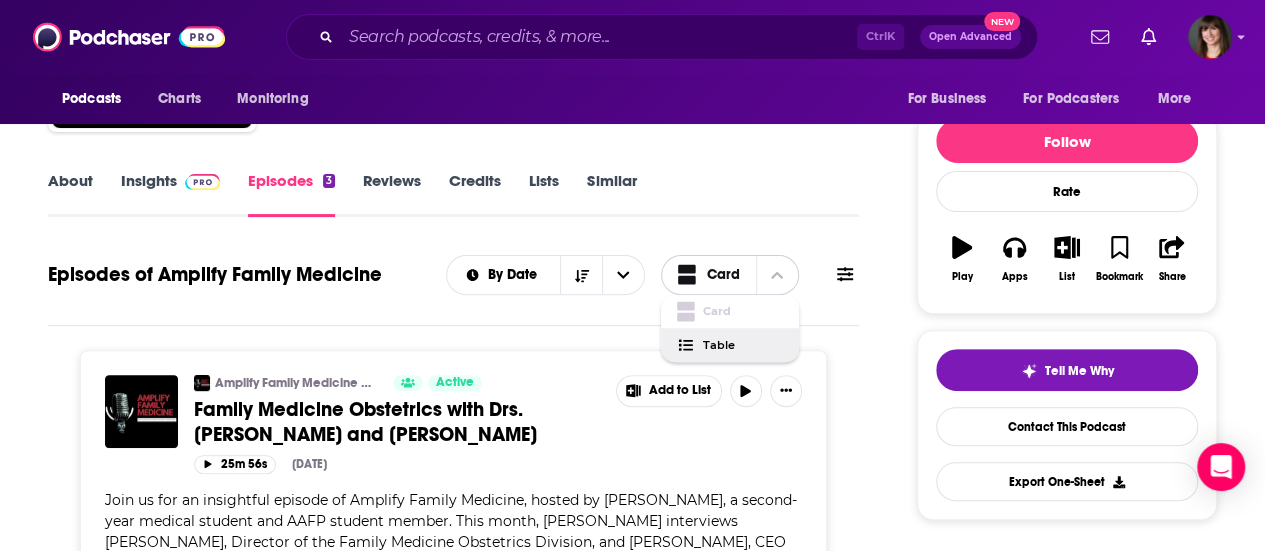 click at bounding box center (690, 345) 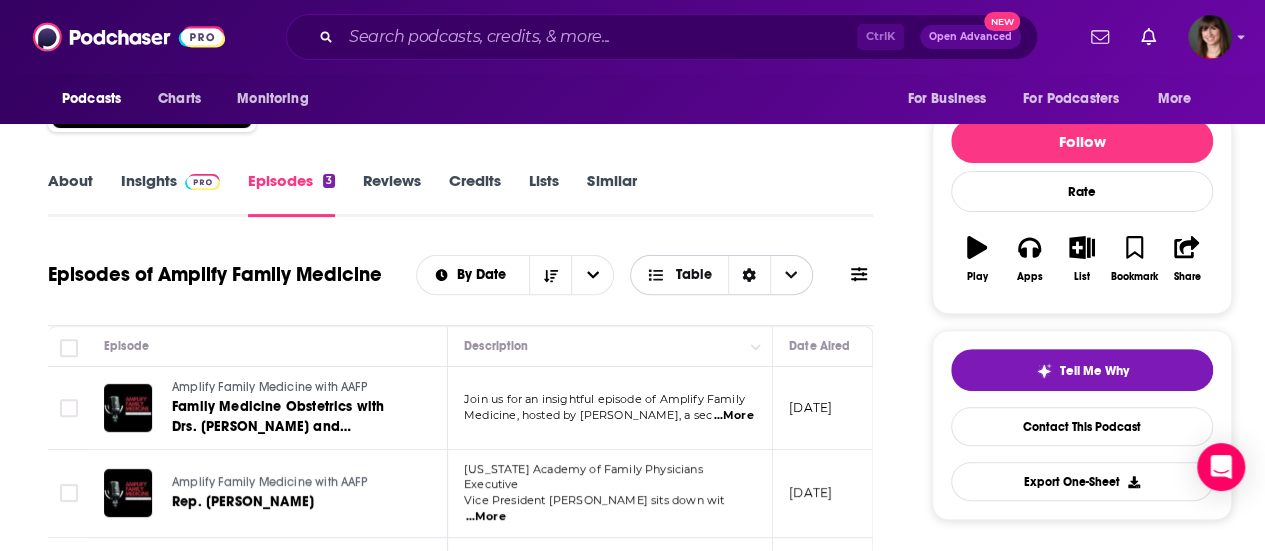 scroll, scrollTop: 209, scrollLeft: 0, axis: vertical 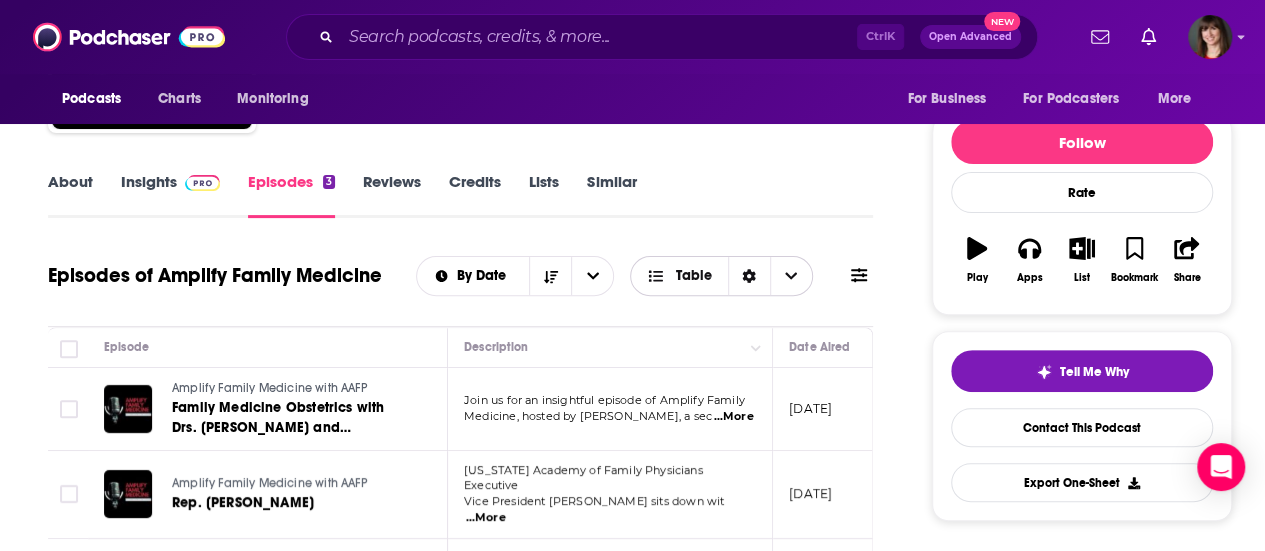 click 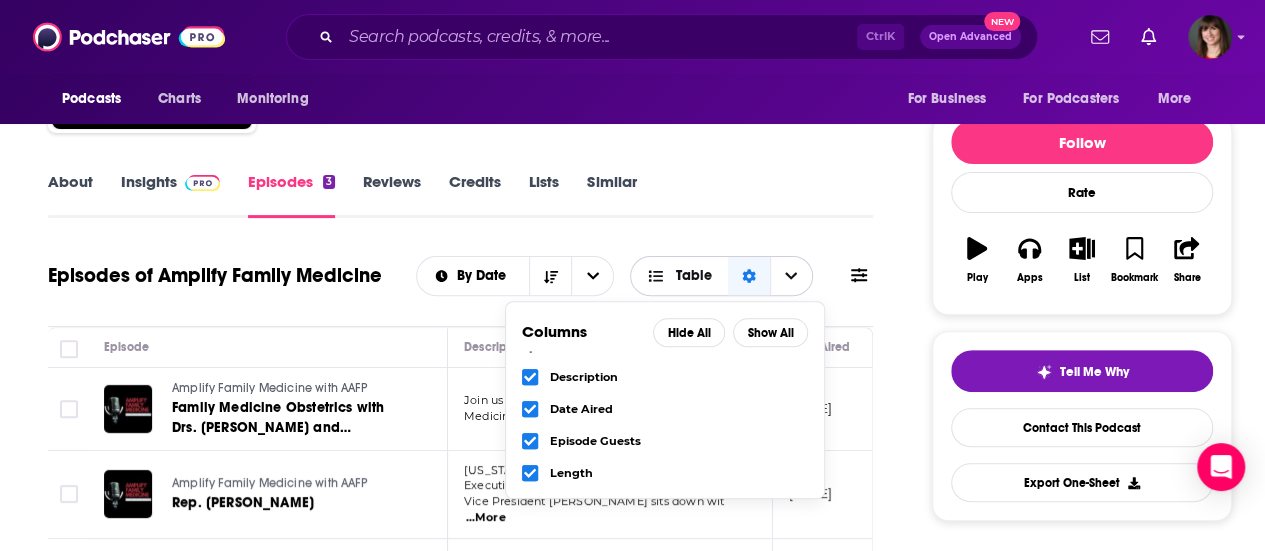 scroll, scrollTop: 0, scrollLeft: 0, axis: both 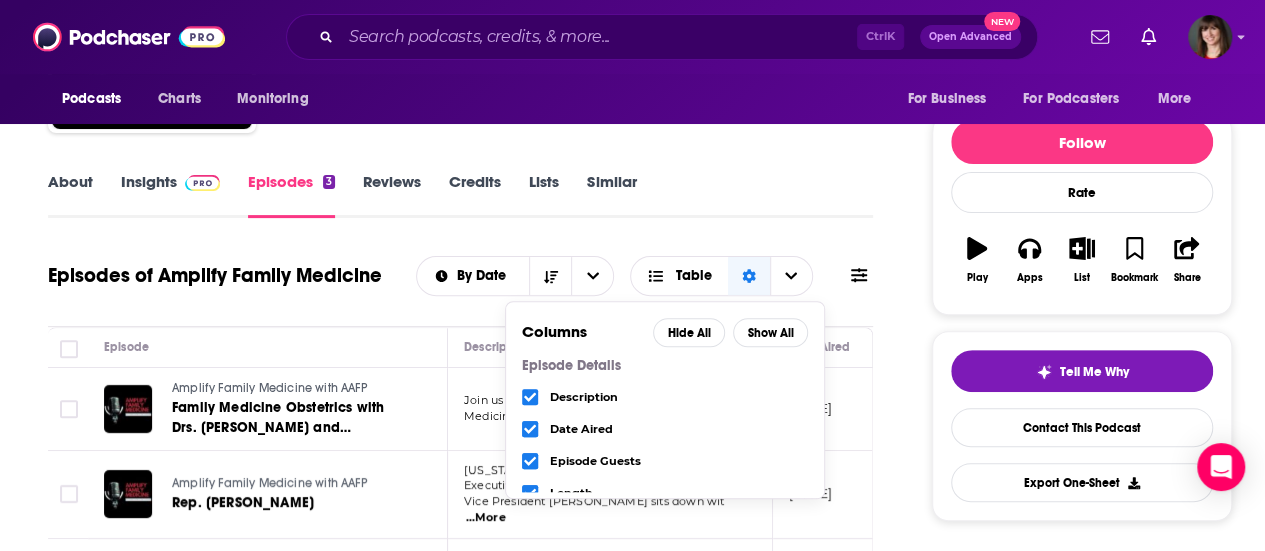 click 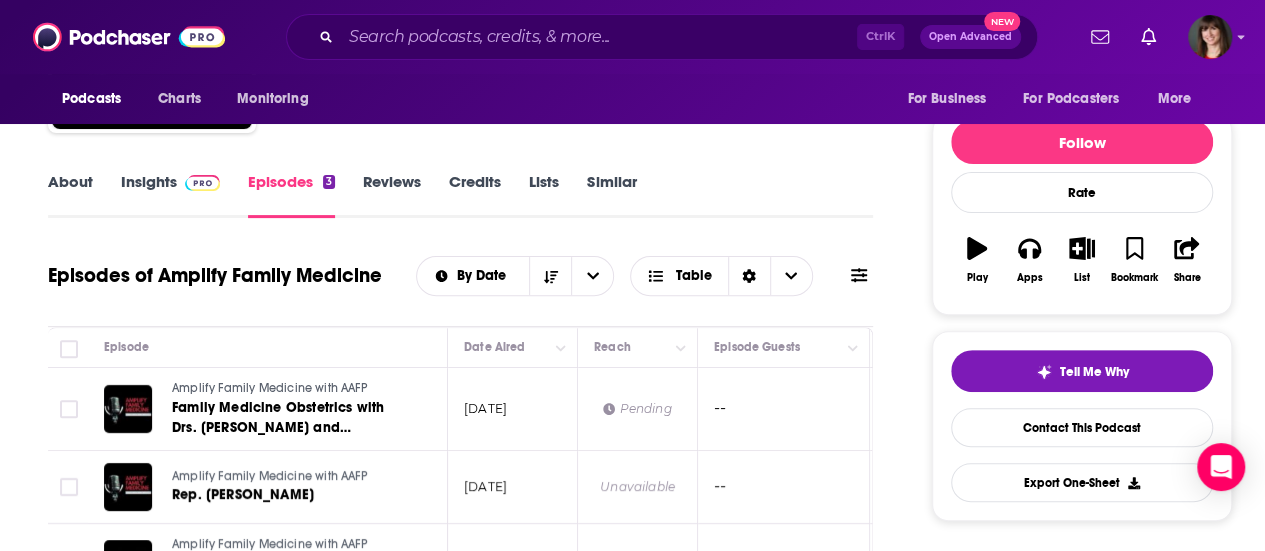 click on "About Insights Episodes 3 Reviews Credits Lists Similar Episodes of Amplify Family Medicine By Date Table Episode Date Aired Reach Episode Guests Length Amplify Family Medicine with AAFP Family Medicine Obstetrics with Drs. [PERSON_NAME] and [PERSON_NAME] [DATE]  Pending -- 25:56 s Amplify Family Medicine with AAFP Rep. [PERSON_NAME] [DATE] Unavailable -- 18:02 s Amplify Family Medicine with AAFP [US_STATE] Academy of Family Medicine [DATE] Unavailable -- 17:36 s" at bounding box center (460, 1481) 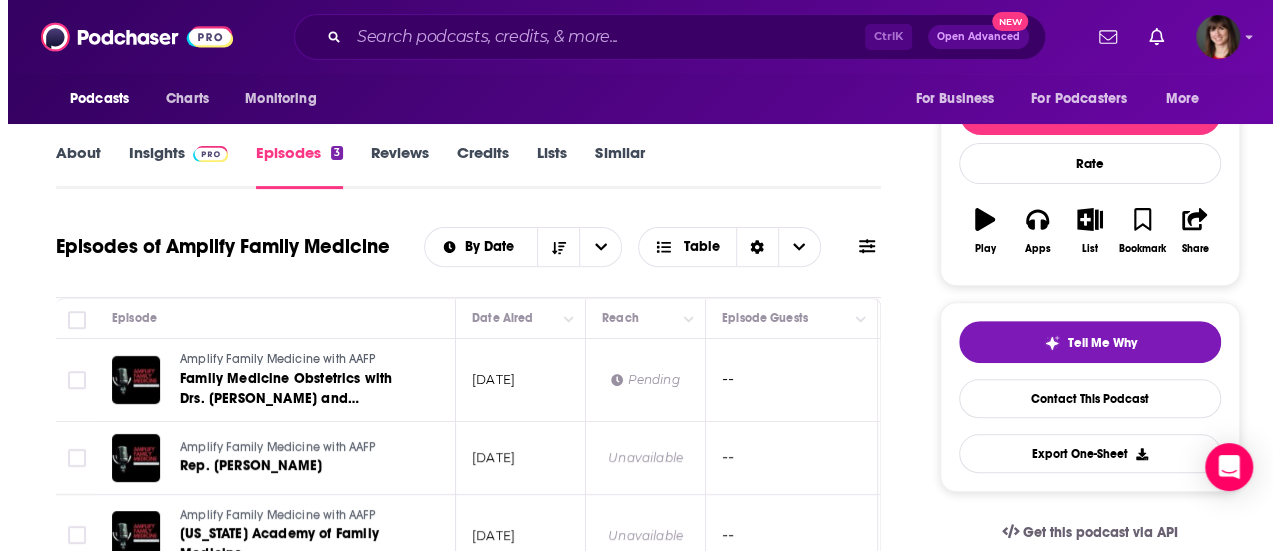 scroll, scrollTop: 0, scrollLeft: 0, axis: both 